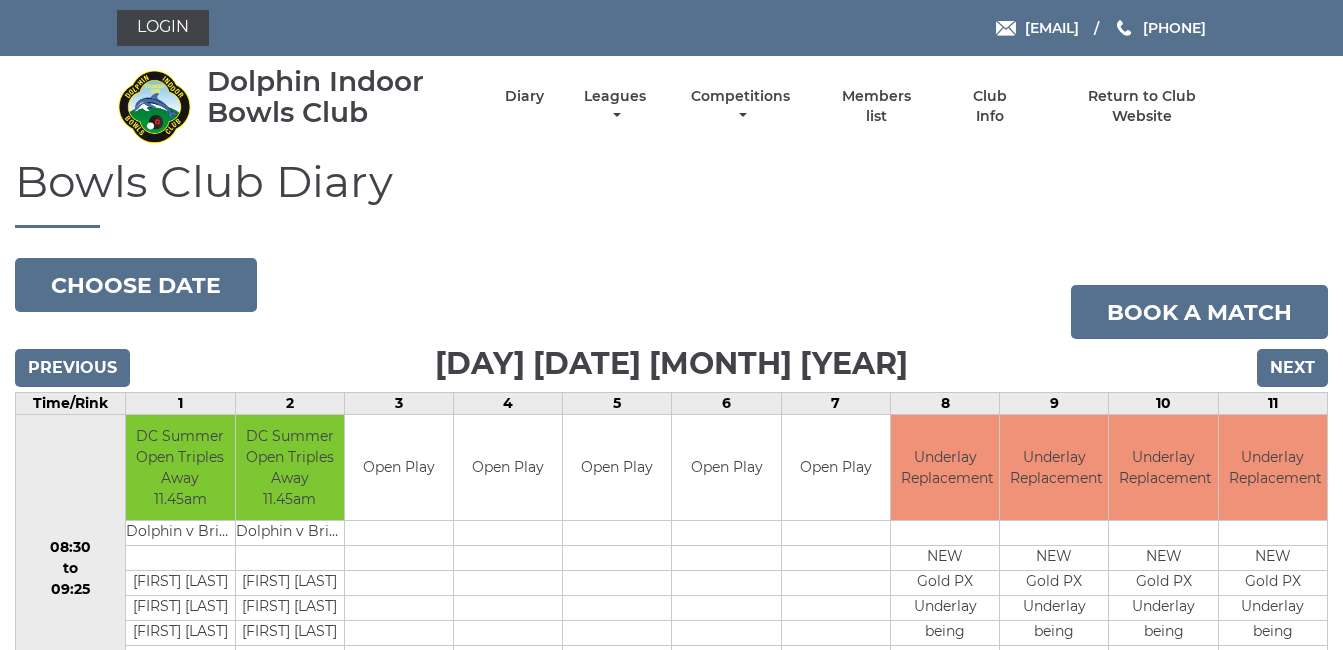 scroll, scrollTop: 0, scrollLeft: 0, axis: both 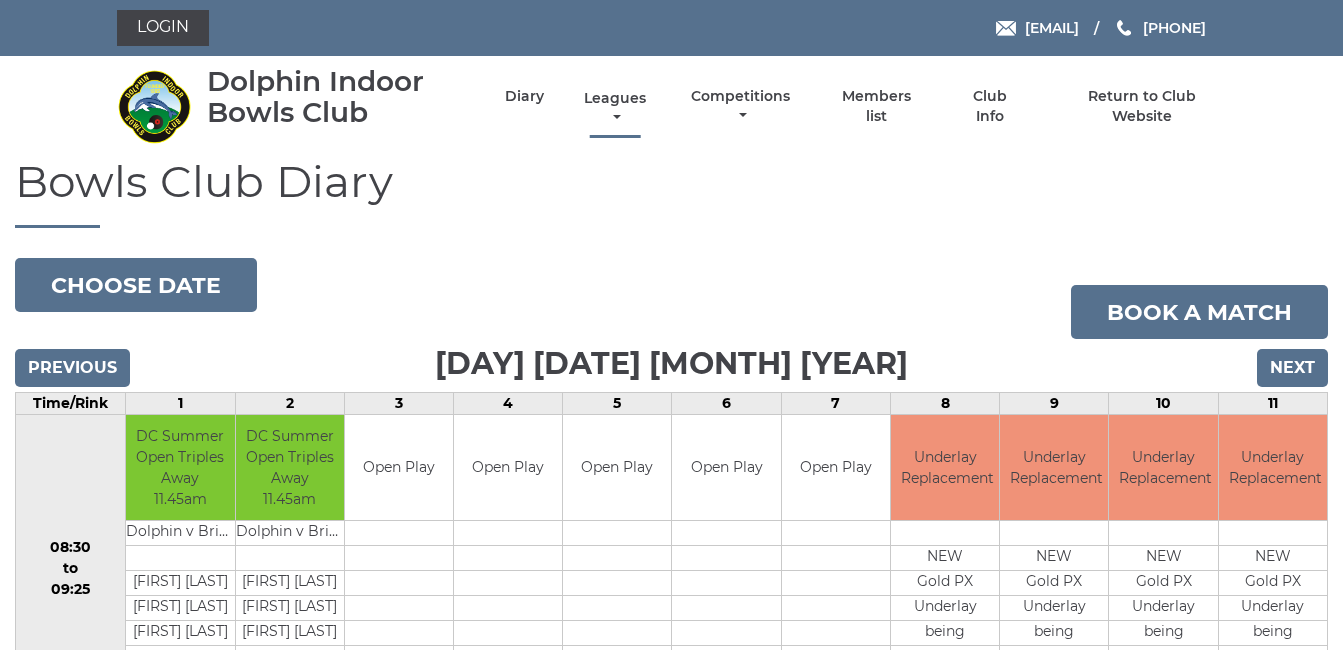 click on "Leagues" at bounding box center [615, 108] 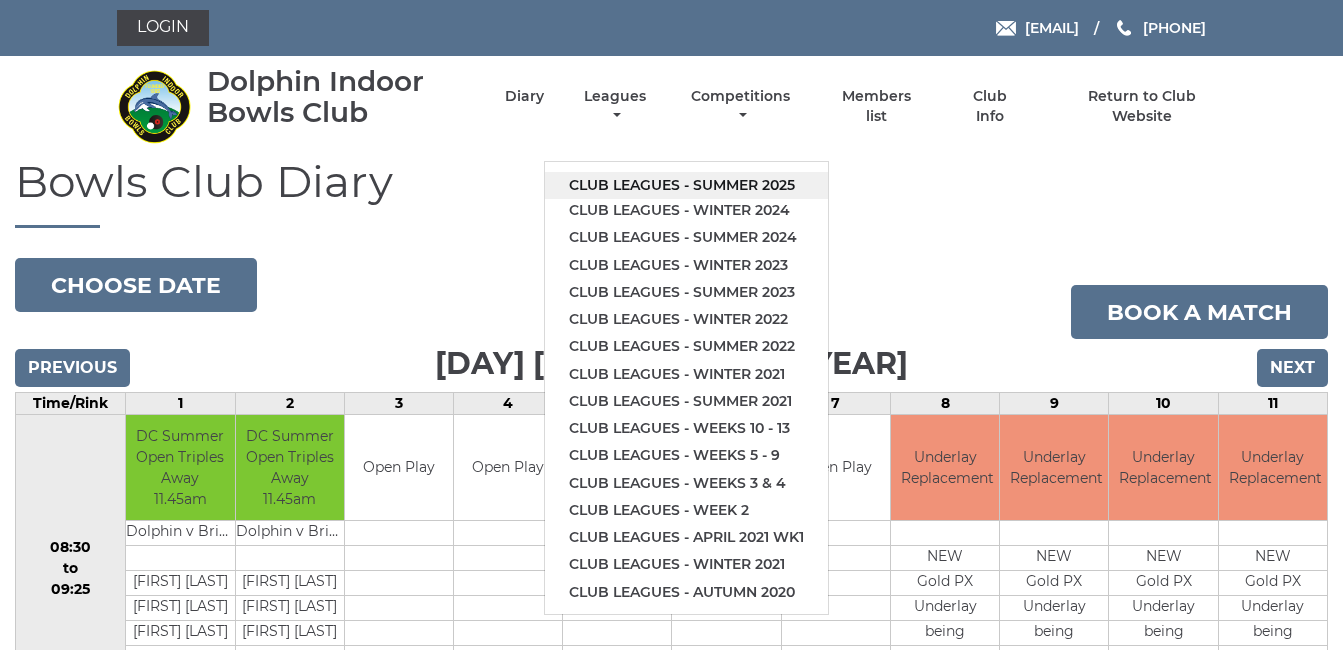 click on "Club leagues - Summer 2025" at bounding box center (686, 185) 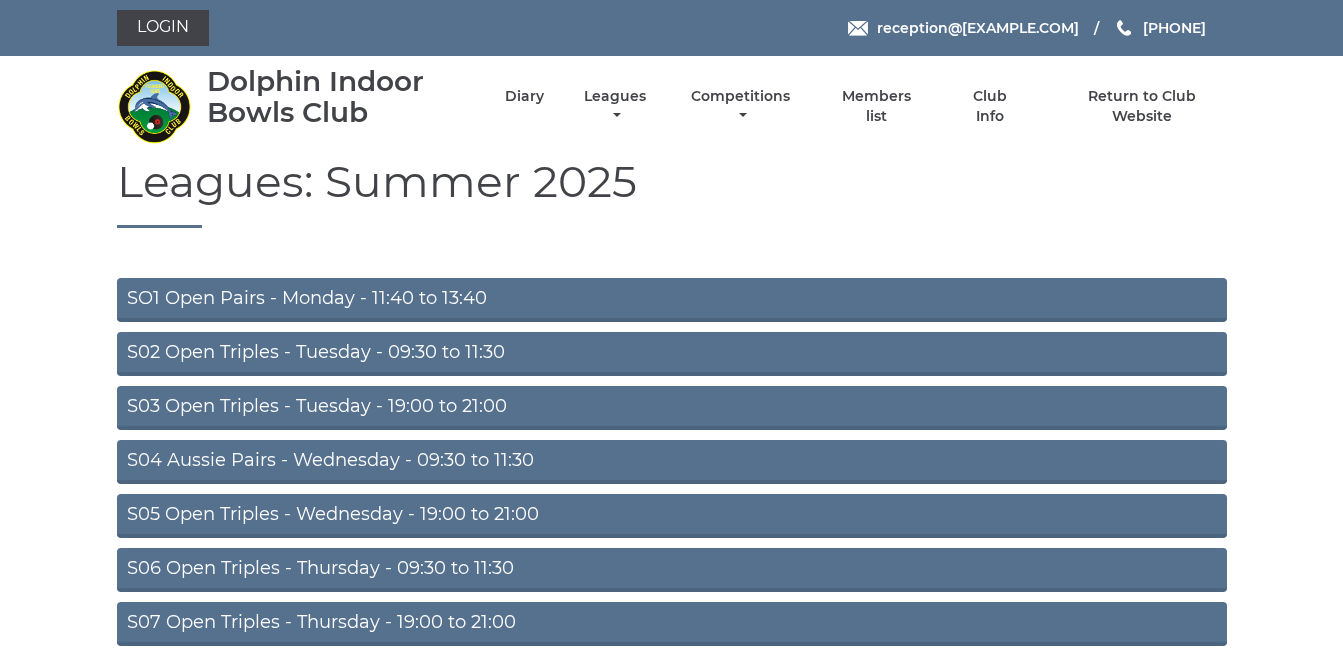 scroll, scrollTop: 0, scrollLeft: 0, axis: both 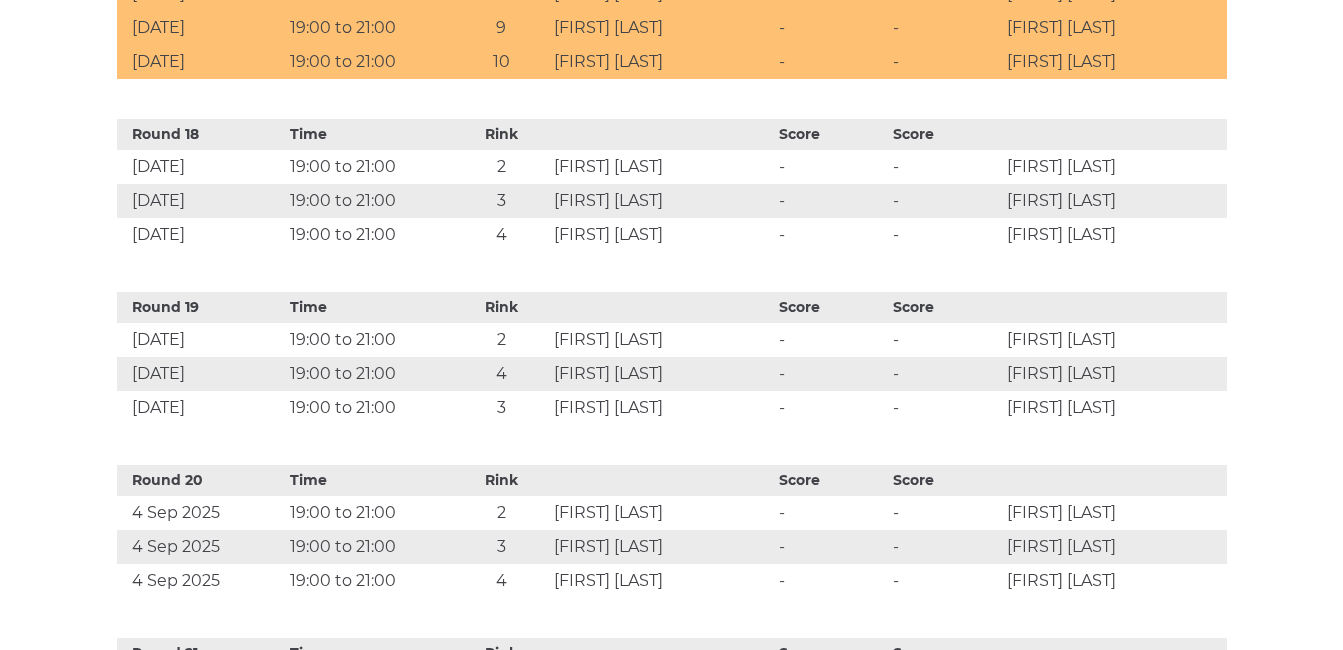 click on "Team Played Won Drawn Lost Shots For Shots Against Points Diff 1 [NAME] 12 10 1 1 167 107 21 + 60 2 [NAME] 14 7 1 6 160 141 15 + 19 3 [NAME] 14 7 1 6 154 168 15 -14 4 [NAME] 6" at bounding box center (671, -1384) 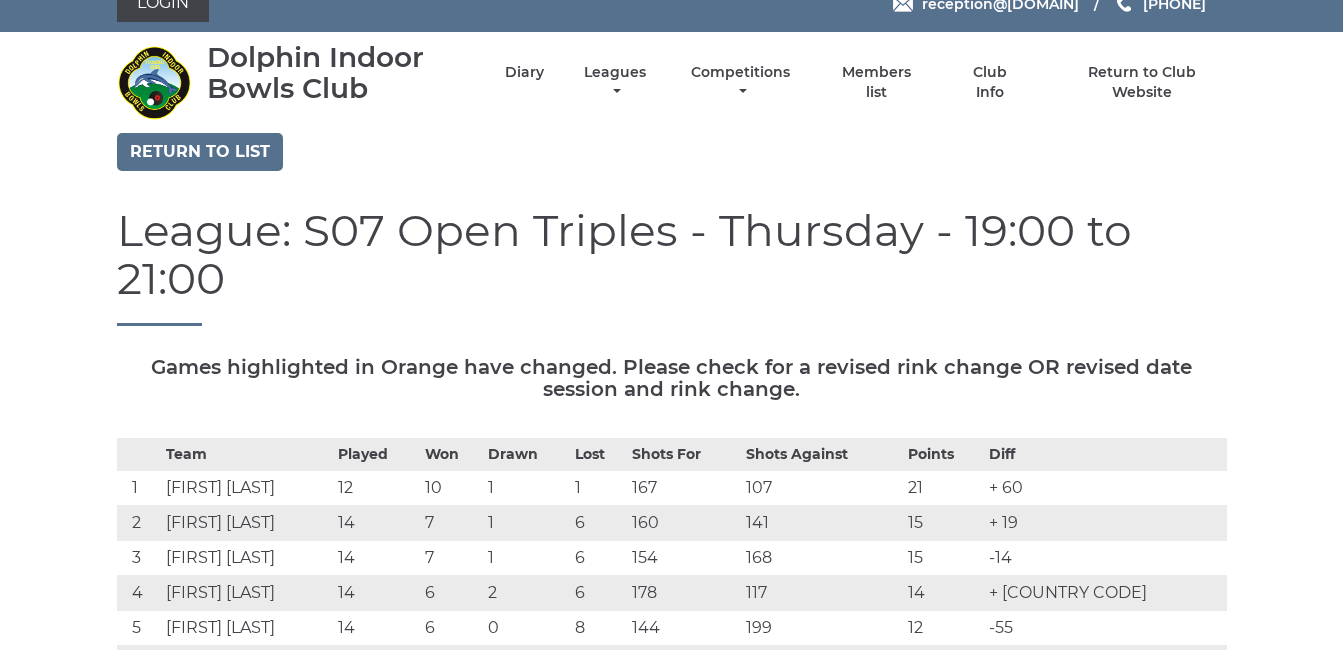scroll, scrollTop: 0, scrollLeft: 0, axis: both 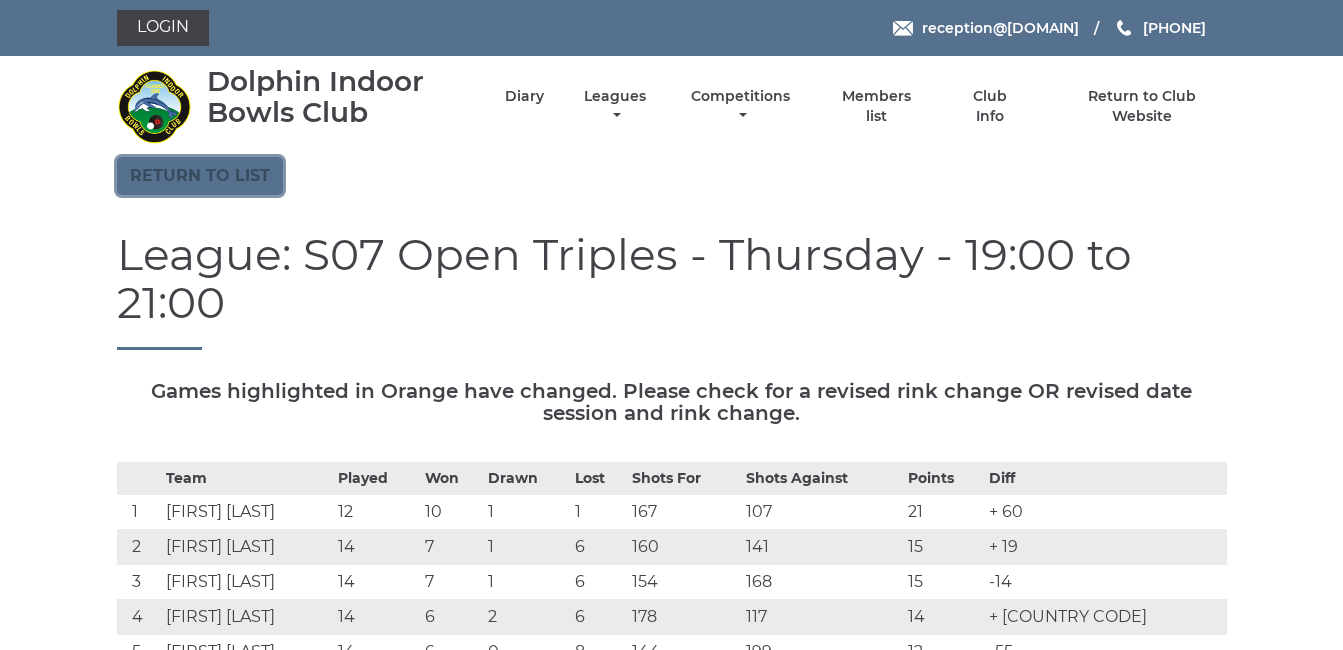 click on "Return to list" at bounding box center [200, 176] 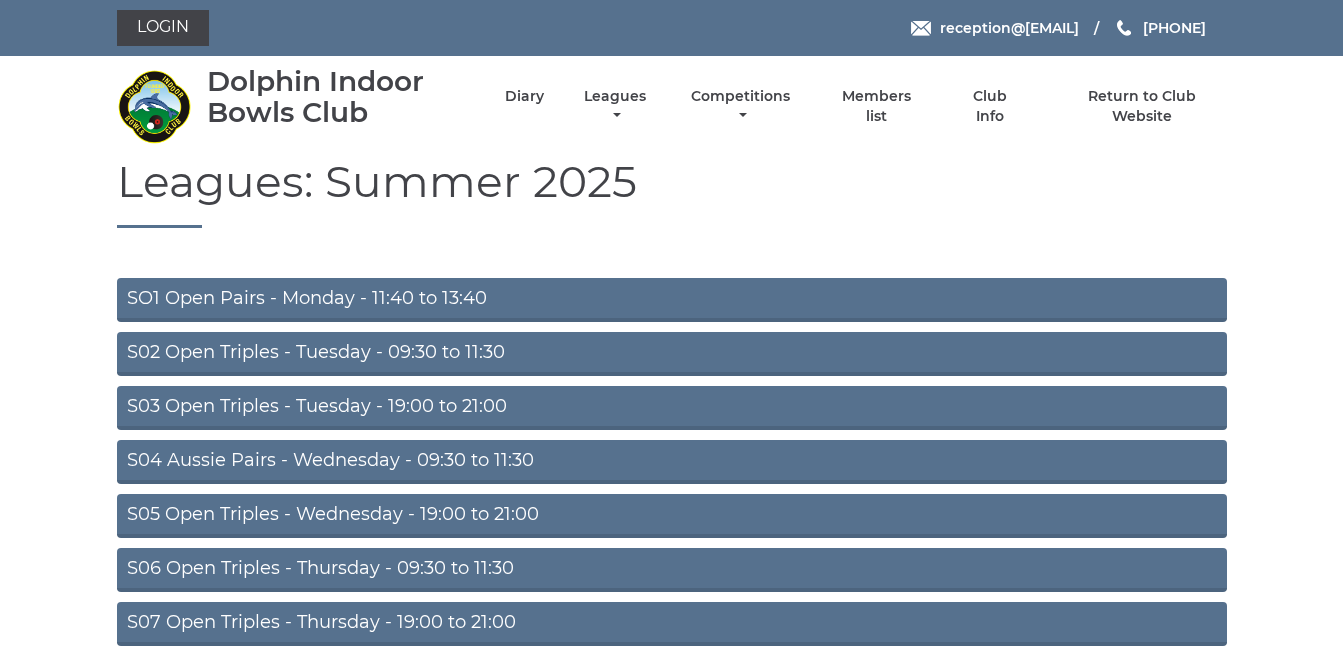 scroll, scrollTop: 0, scrollLeft: 0, axis: both 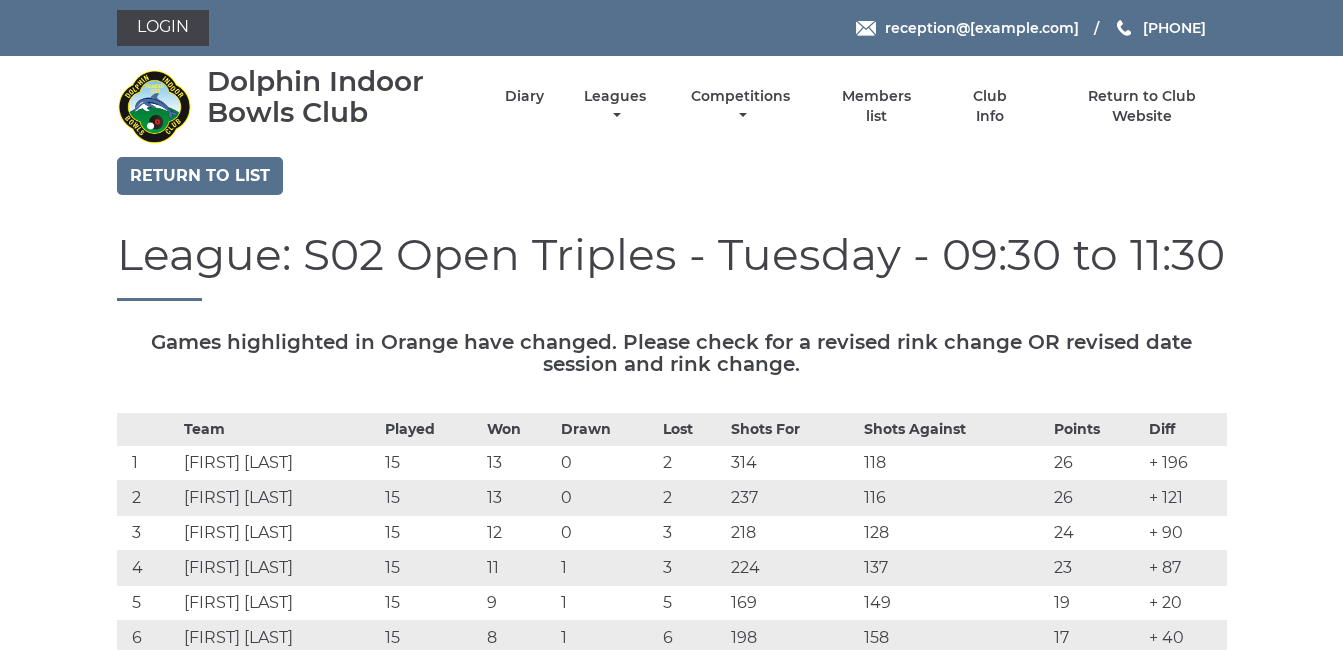 click on "Return to list
League: S02 Open Triples - Tuesday - 09:30 to 11:30
Games highlighted in Orange have changed. Please check for a revised rink change OR revised date session and rink change.
Team
Played
Won
Drawn
Lost
Shots For
Shots Against
Points
Diff
1 Clive TRUSCOTT   15 13 0 2 314 118 26 + 196 2 Graeme COLE  15 13 0 2 237 116 26 + 121 3 Stuart JEPHCOTE   15 12 0 3 218 128 24 + 90 4 15 11 1" at bounding box center (671, 4277) 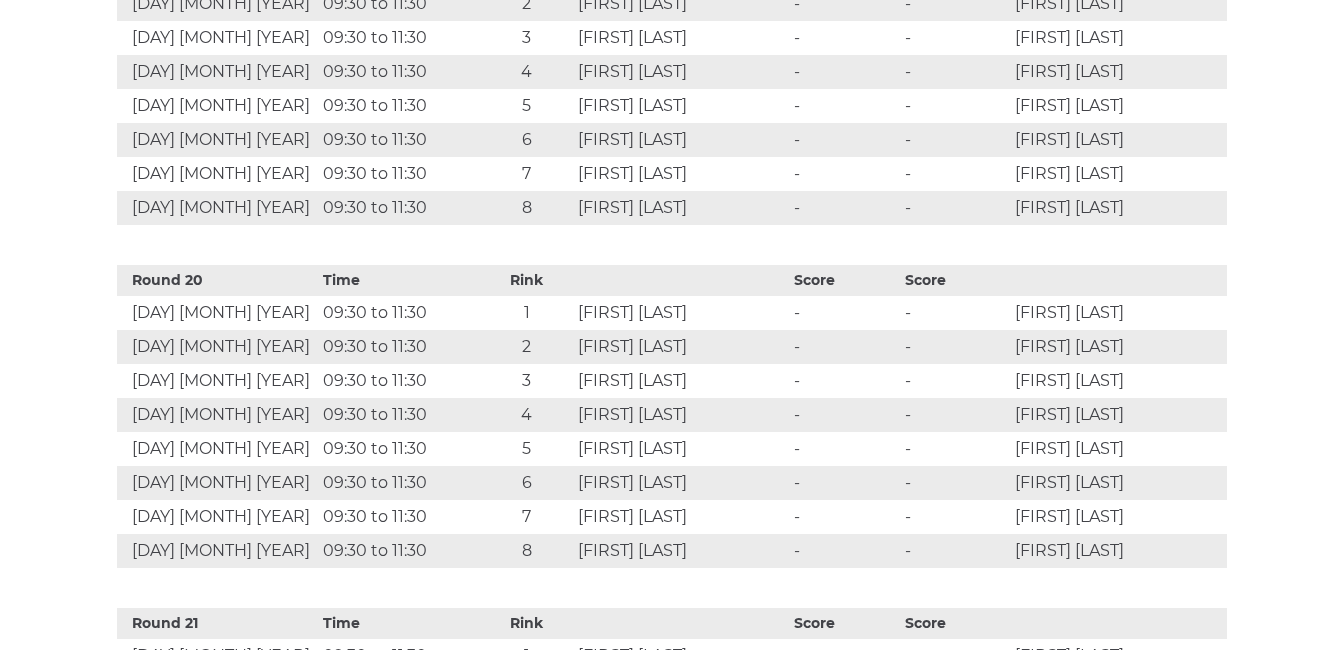 scroll, scrollTop: 7480, scrollLeft: 0, axis: vertical 